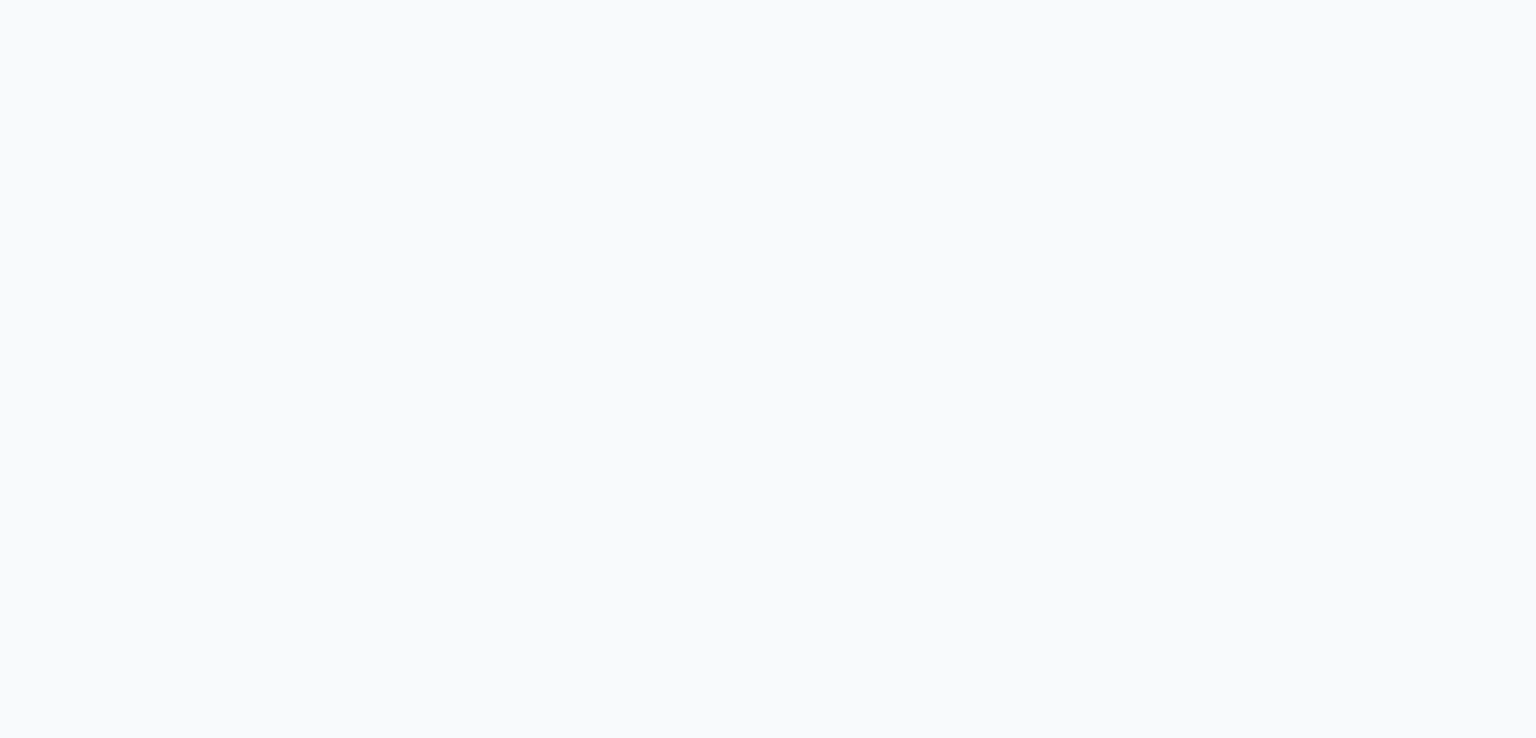 scroll, scrollTop: 0, scrollLeft: 0, axis: both 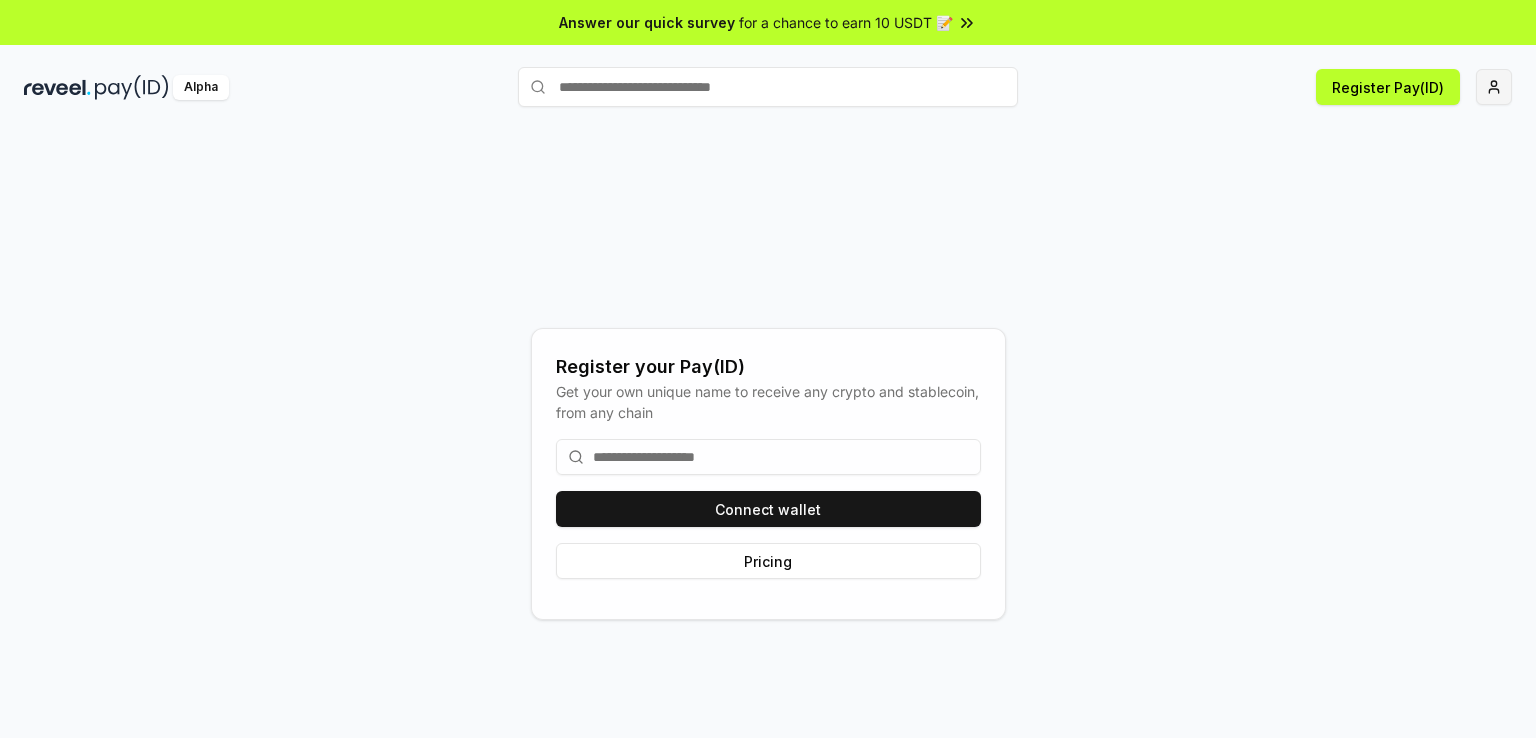 click on "Answer our quick survey for a chance to earn 10 USDT 📝 Alpha Register Pay(ID) Register your Pay(ID) Get your own unique name to receive any crypto and stablecoin, from any chain Connect wallet Pricing" at bounding box center (768, 369) 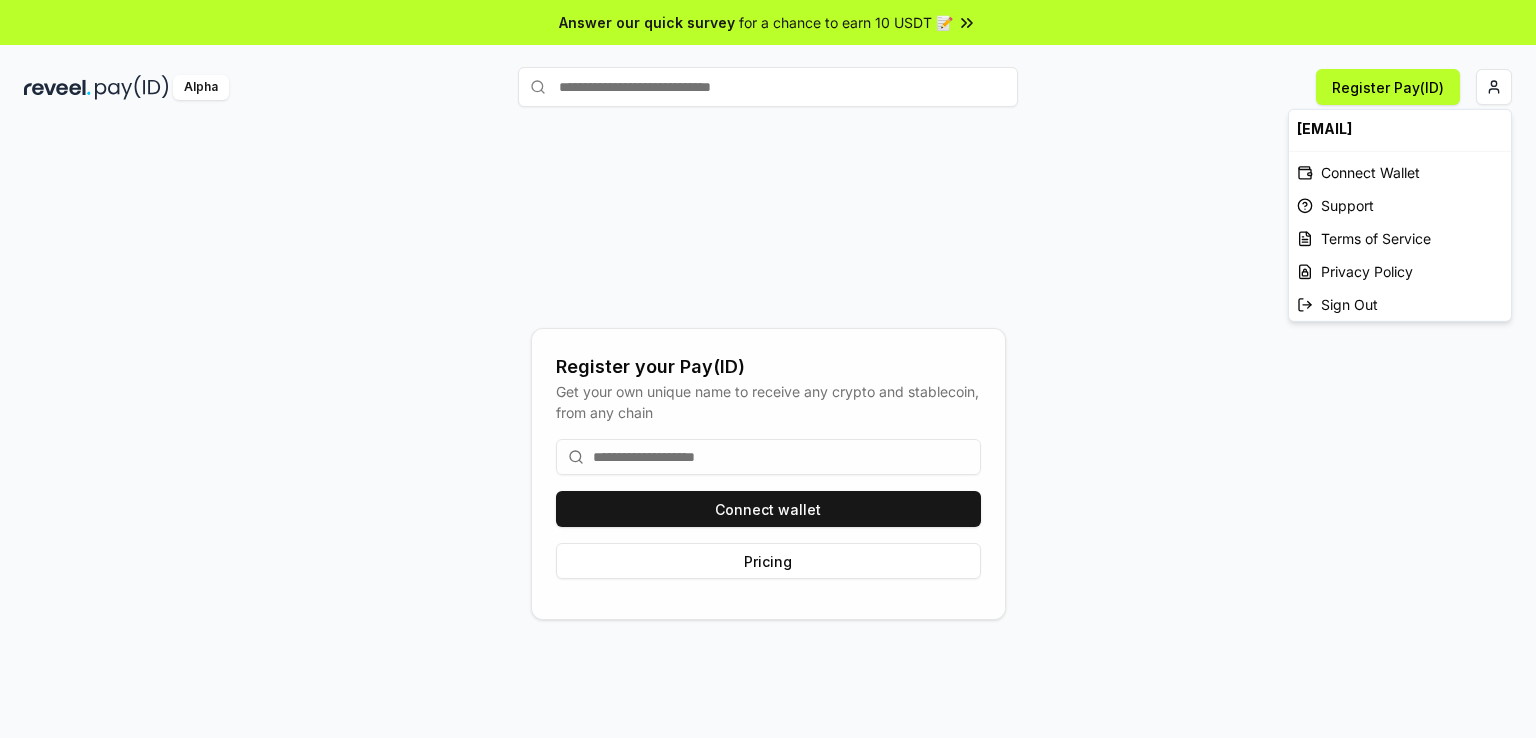 click on "vadim.frisson@gmail.com" at bounding box center [1400, 128] 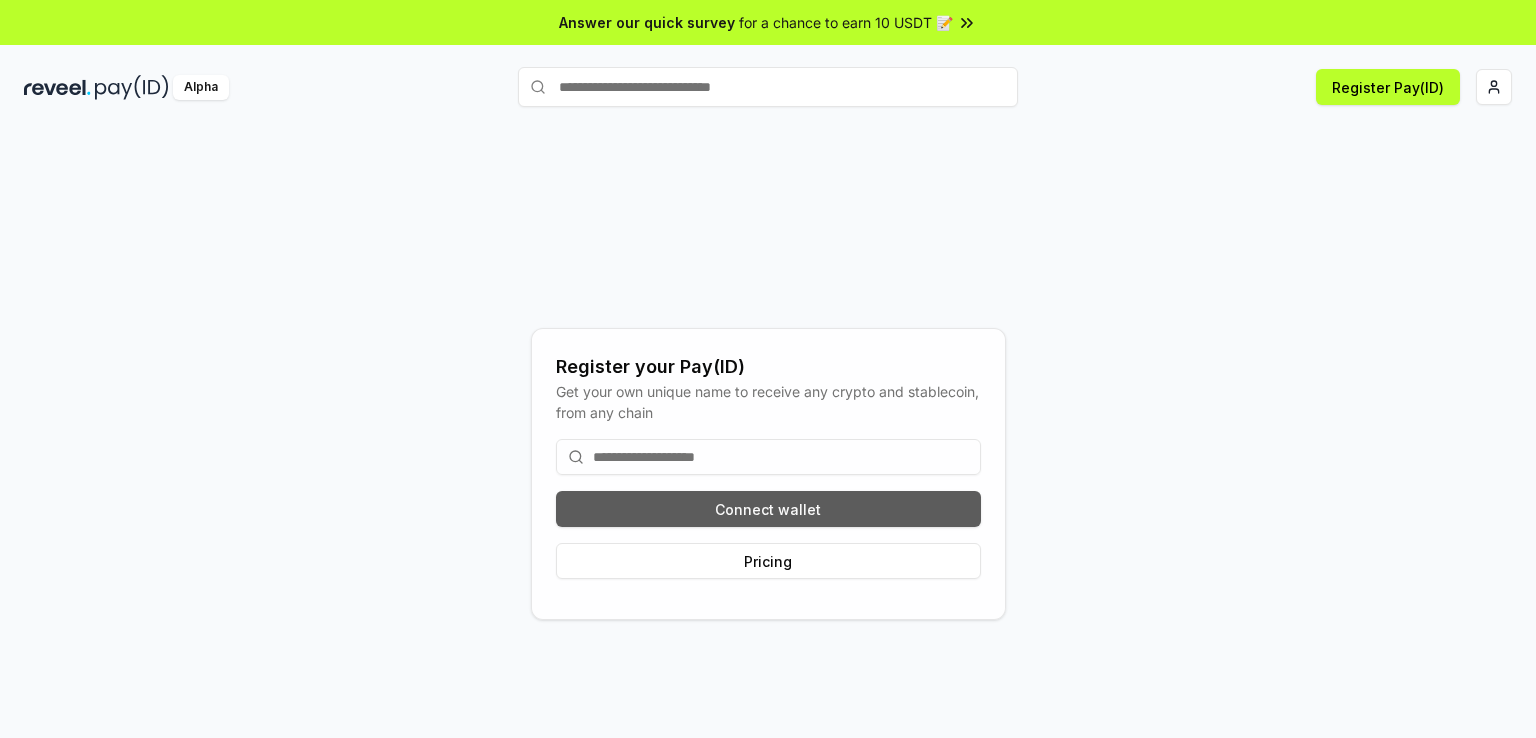click on "Connect wallet" at bounding box center (768, 509) 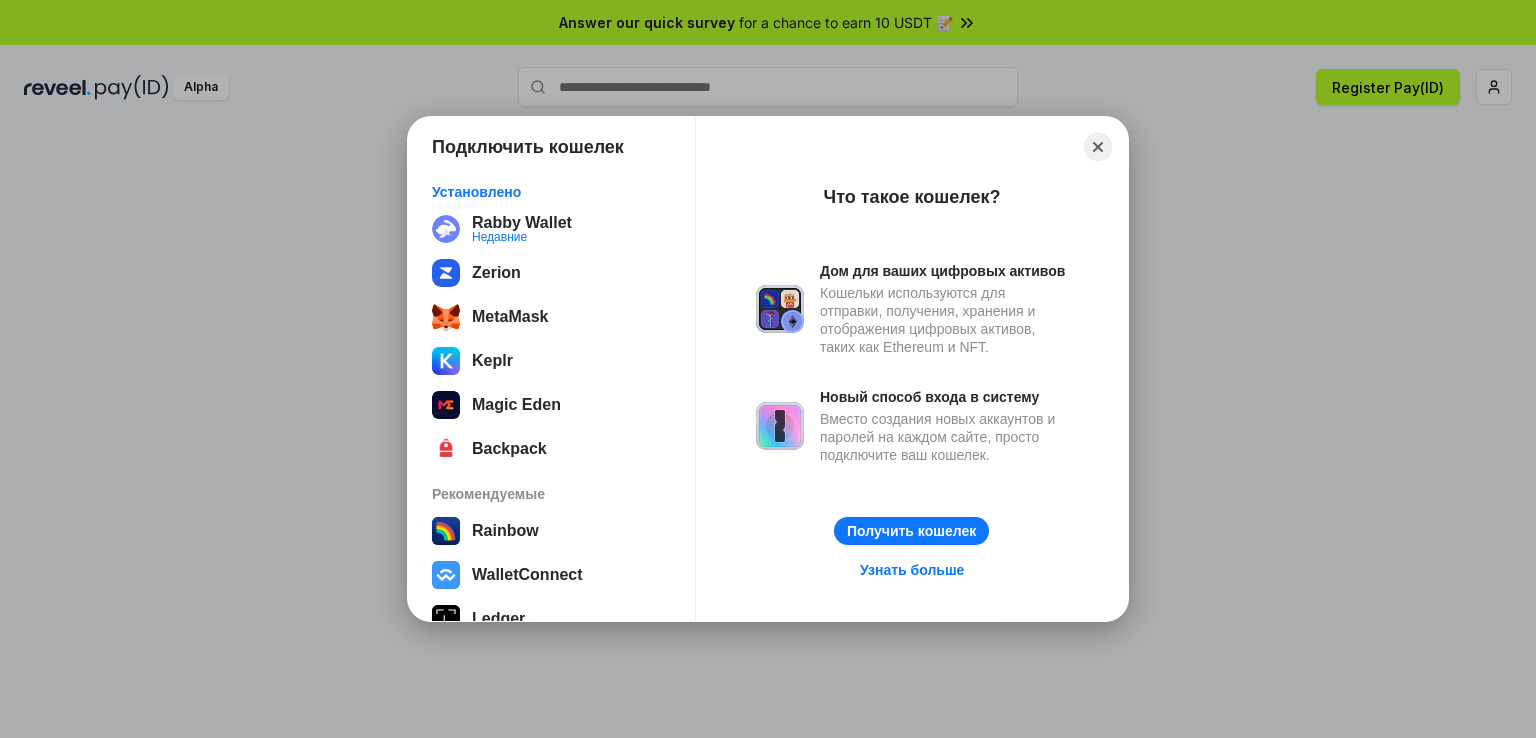click on "Подключить кошелек Установлено Rabby Wallet Недавние Zerion MetaMask Keplr Magic Eden Backpack Рекомендуемые Rainbow WalletConnect Ledger Coinbase Wallet Argent Close Что такое кошелек? Дом для ваших цифровых активов Кошельки используются для отправки, получения, хранения и отображения цифровых активов, таких как Ethereum и NFT. Новый способ входа в систему Вместо создания новых аккаунтов и паролей на каждом сайте, просто подключите ваш кошелек. Получить кошелек Узнать больше" at bounding box center (768, 369) 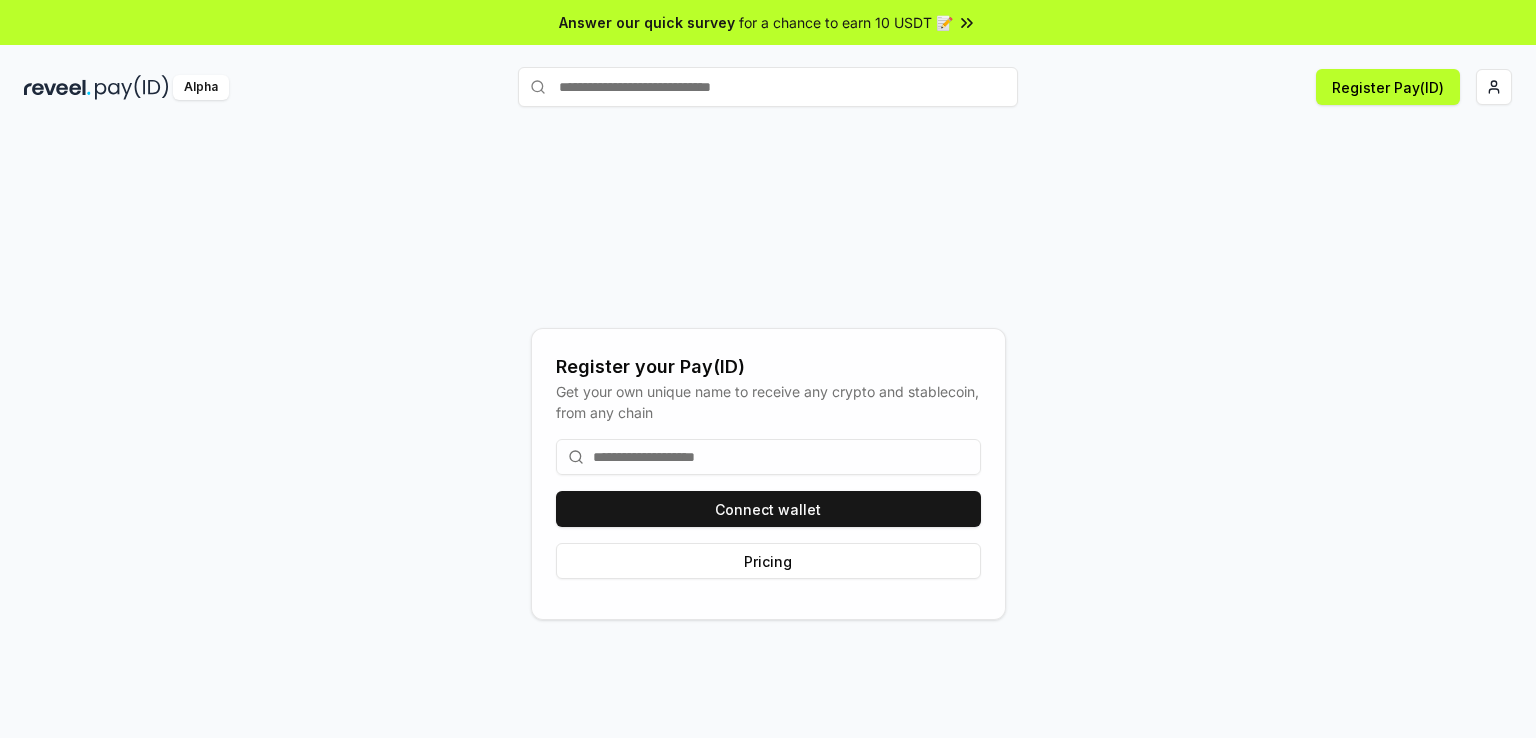 click at bounding box center [57, 87] 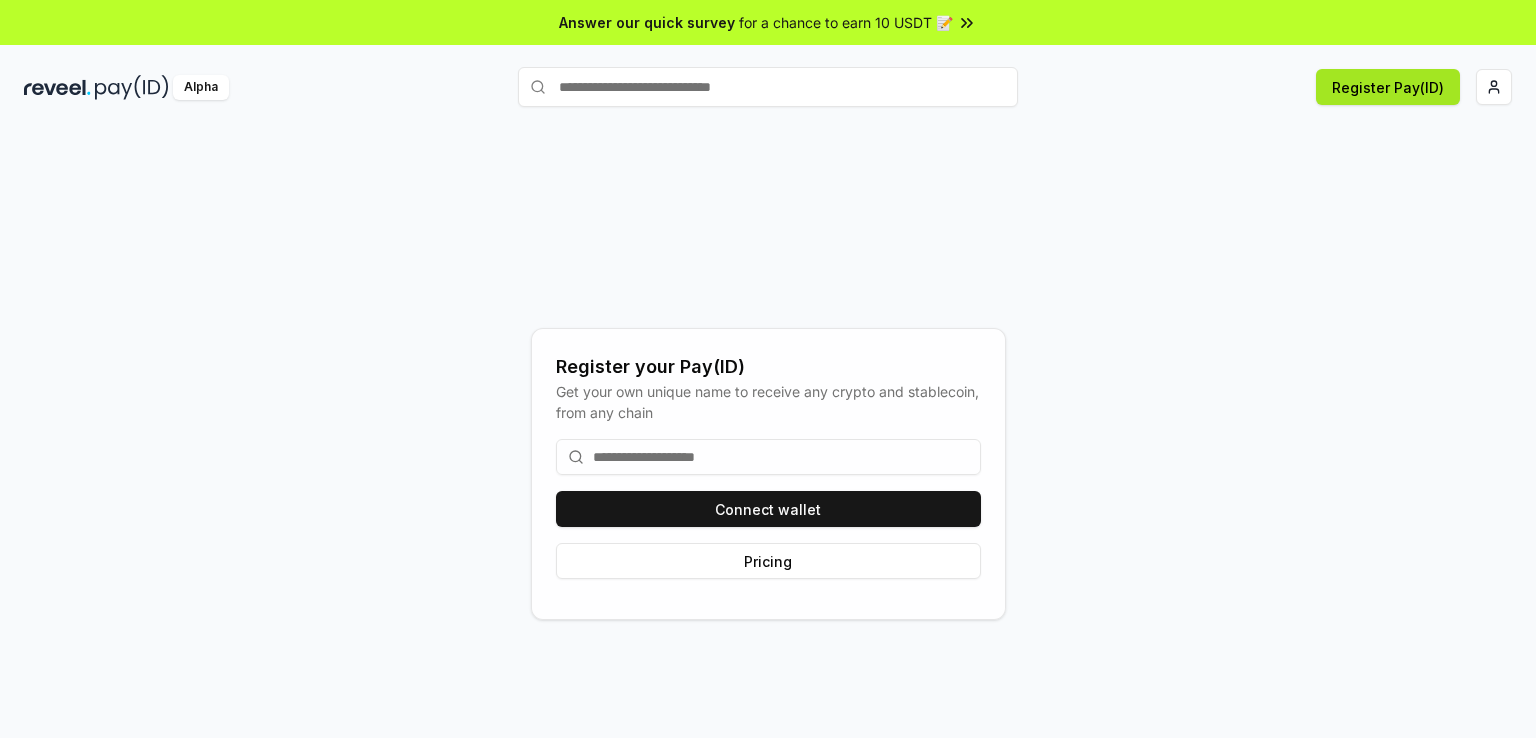 click on "Register Pay(ID)" at bounding box center (1388, 87) 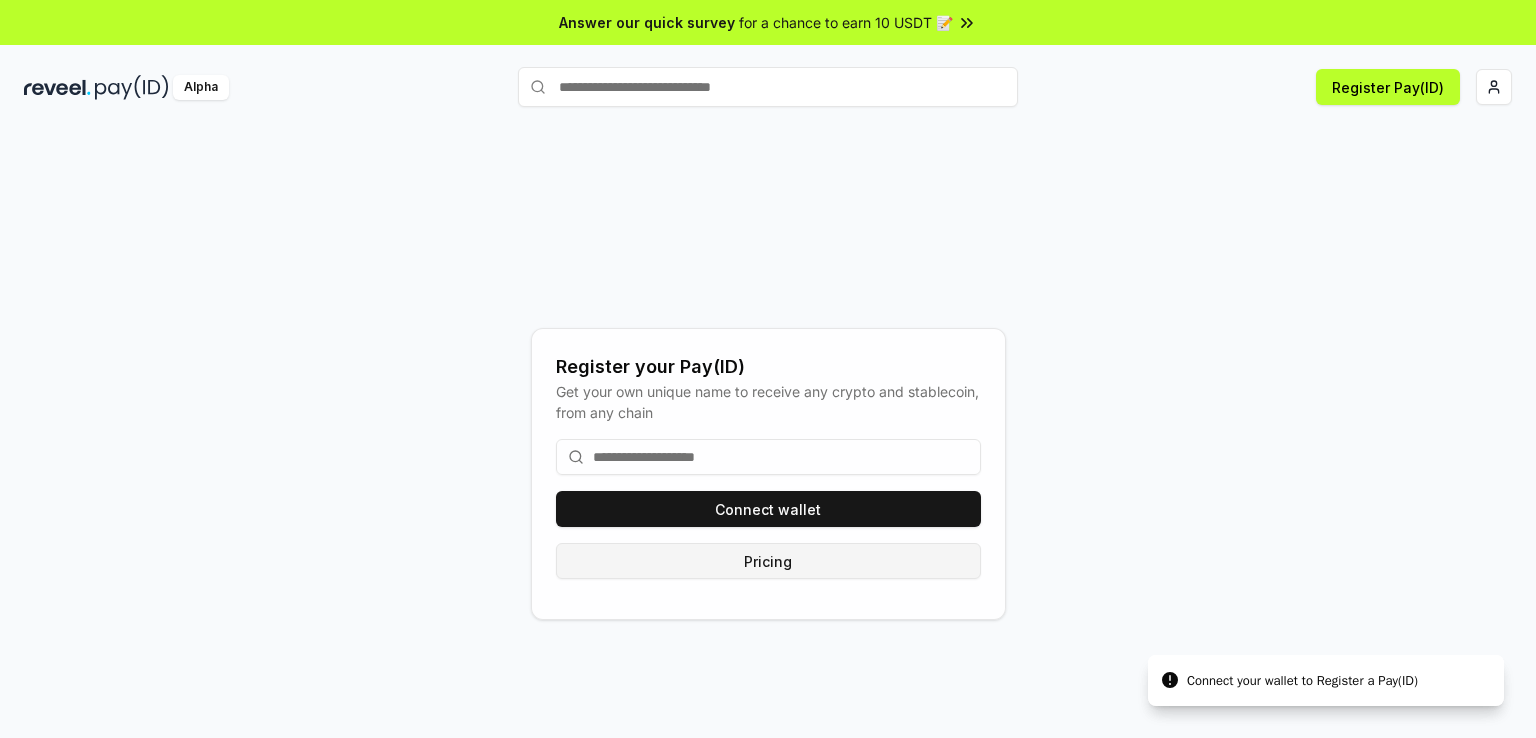 click on "Pricing" at bounding box center (768, 561) 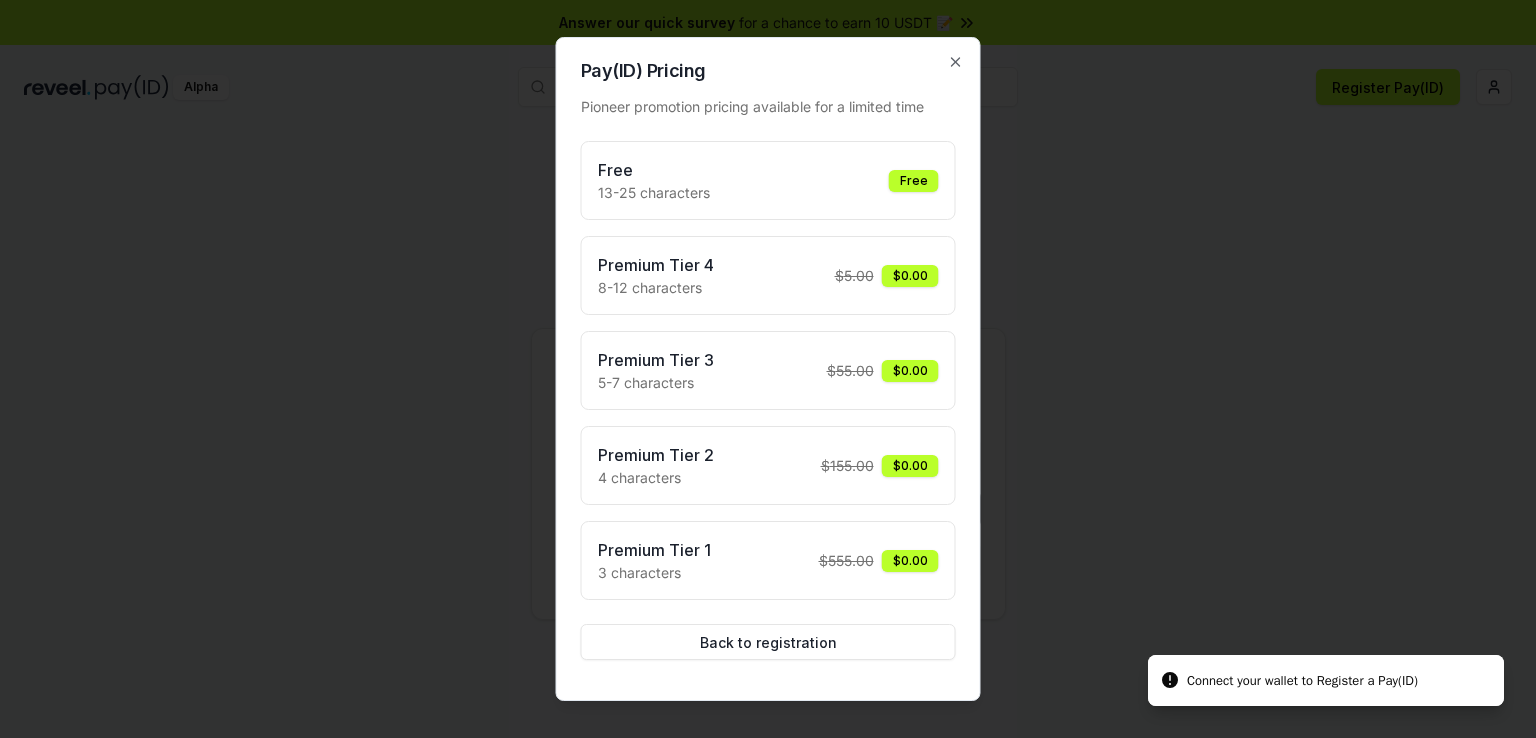type 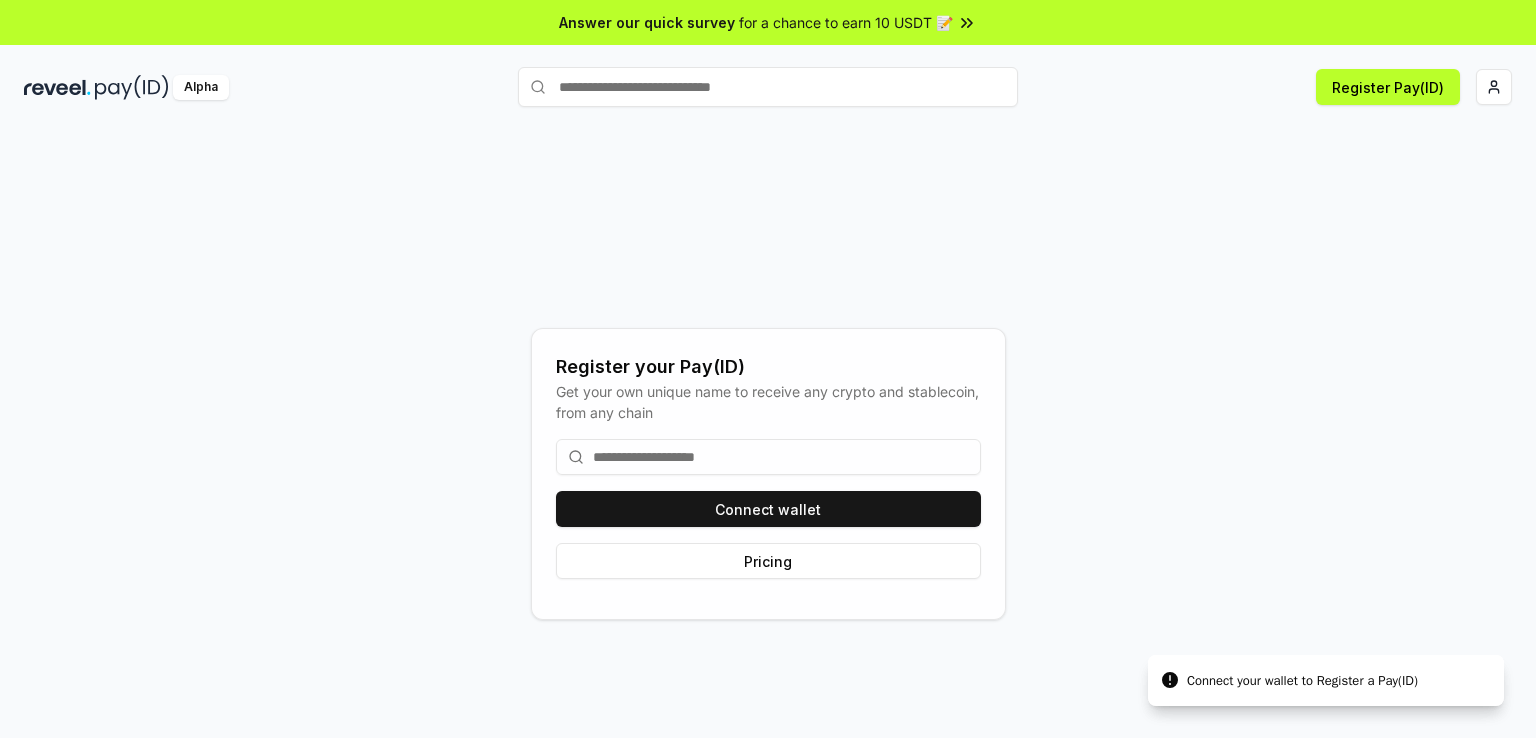 click at bounding box center (132, 87) 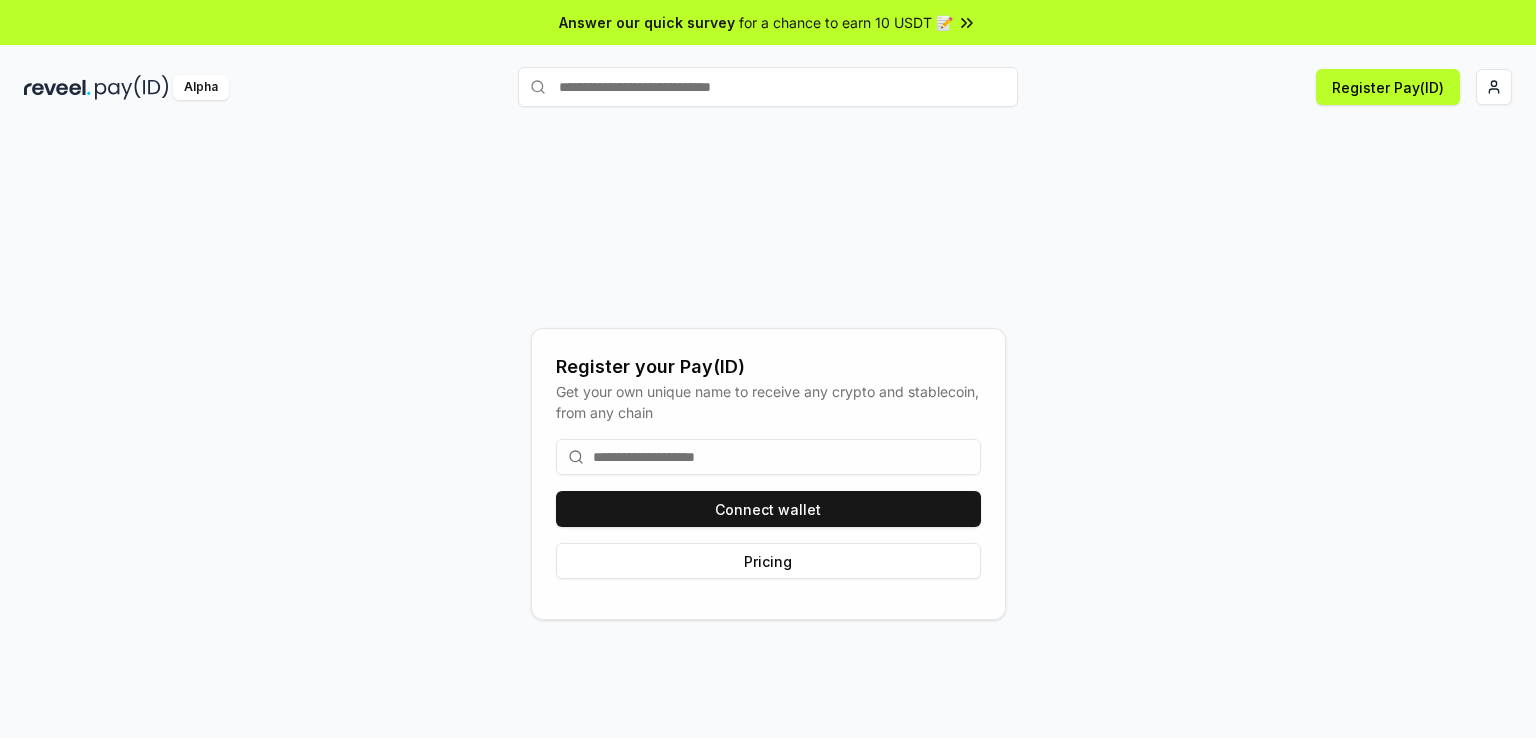 click at bounding box center (768, 457) 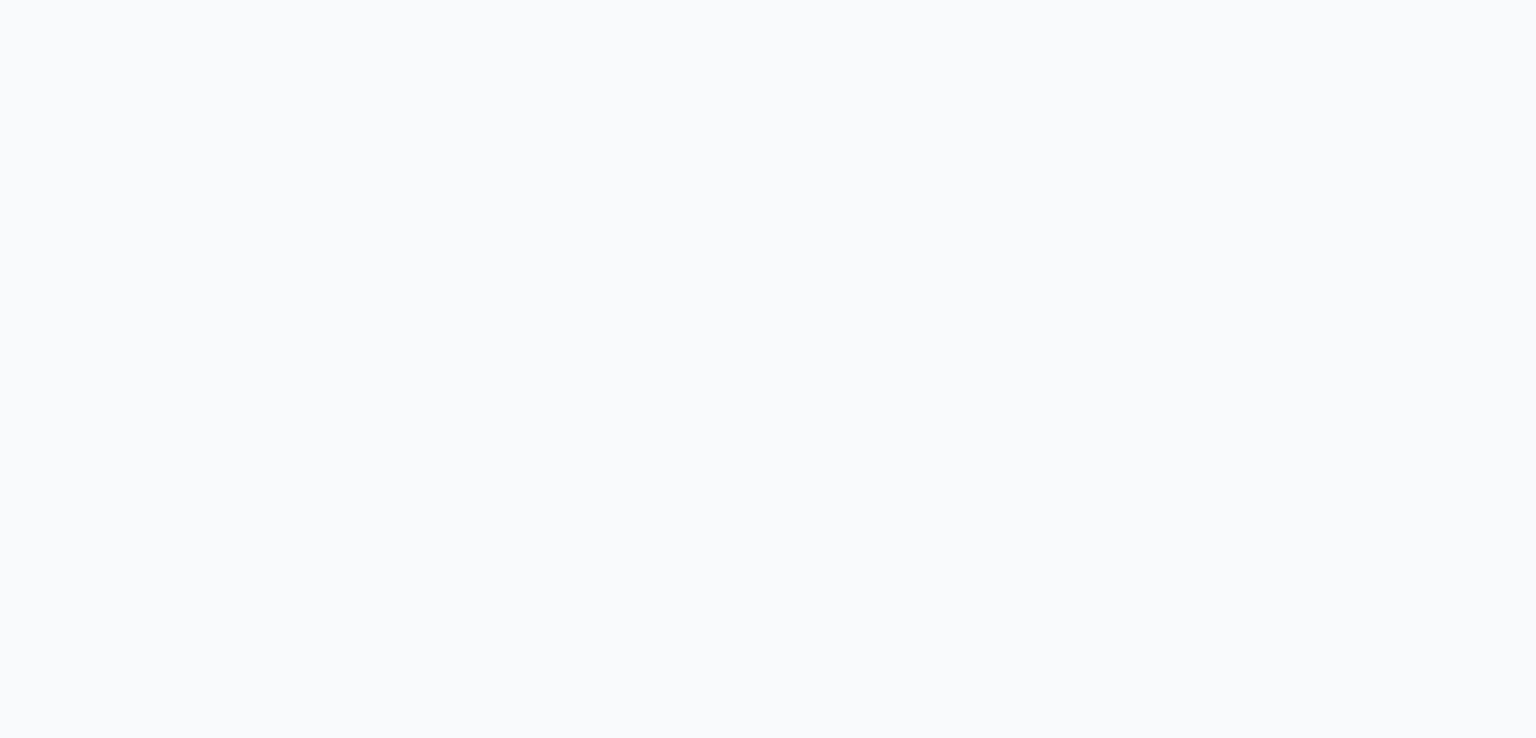 scroll, scrollTop: 0, scrollLeft: 0, axis: both 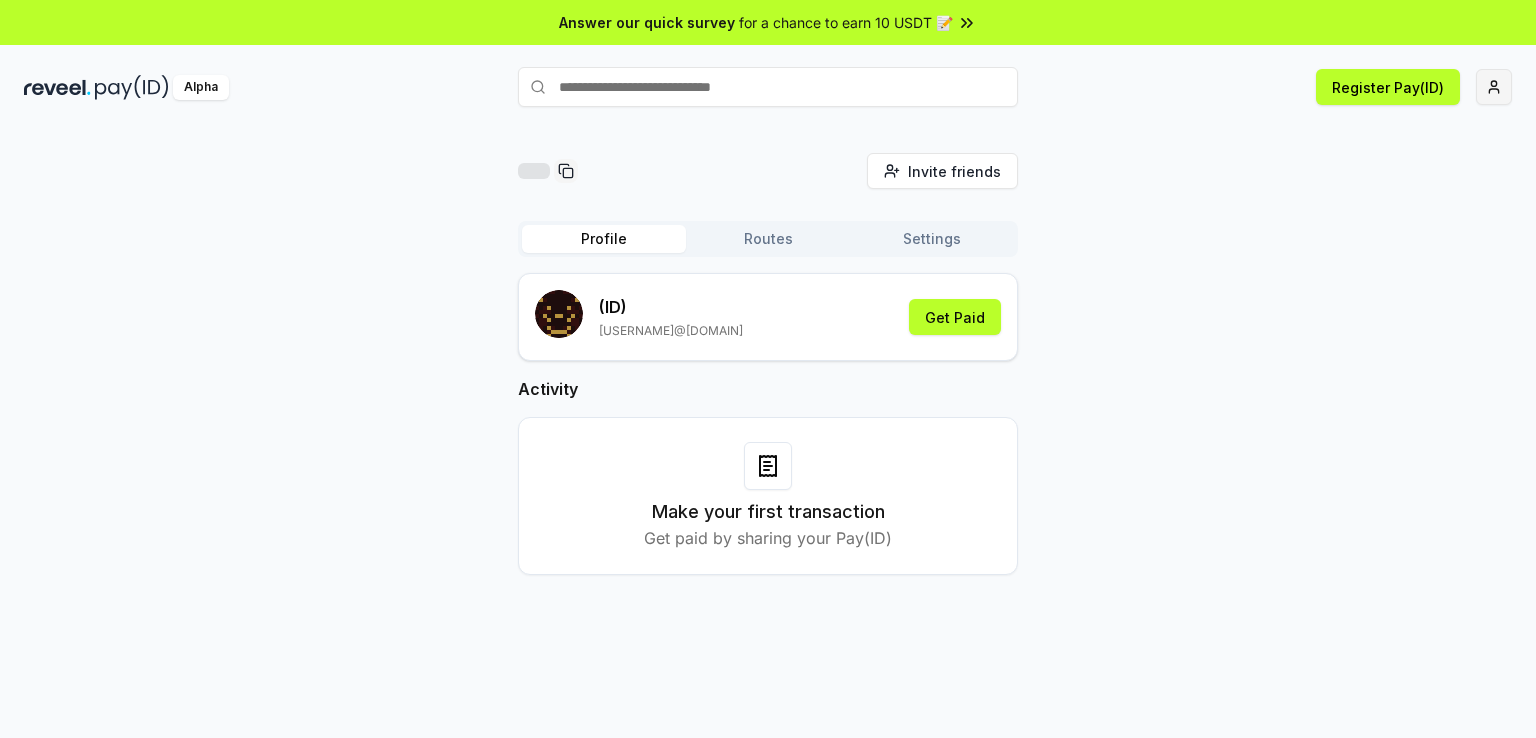 click on "Answer our quick survey for a chance to earn 10 USDT 📝 Alpha Register Pay(ID) Invite friends Invite Profile Routes Settings [EMAIL] Get Paid Activity Make your first transaction Get paid by sharing your Pay(ID)" at bounding box center [768, 369] 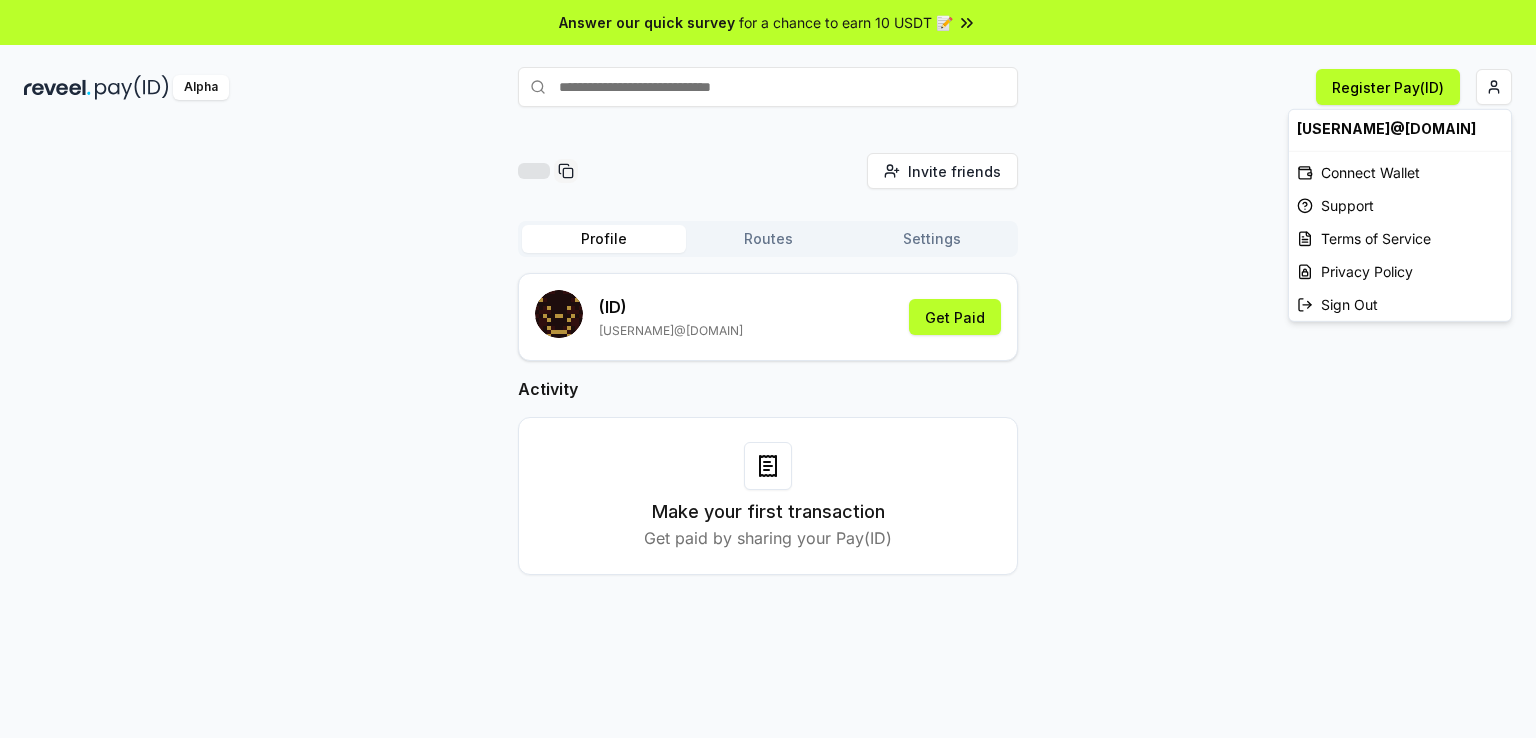 click on "vadim.frisson@gmail.com" at bounding box center [1400, 128] 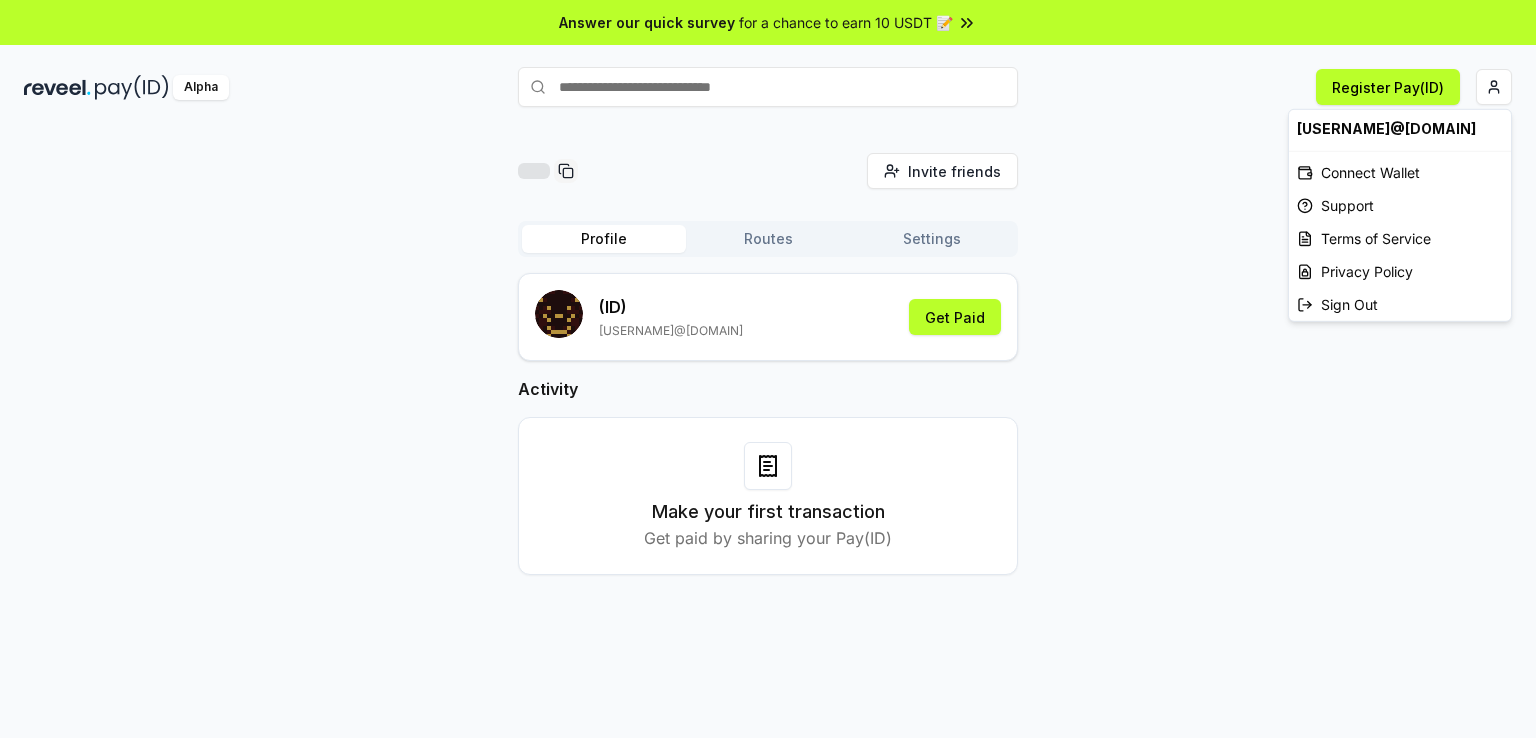 click on "Answer our quick survey for a chance to earn 10 USDT 📝 Alpha Register Pay(ID) Invite friends Invite Profile Routes Settings (ID) vadim.frisson@gmail.com Get Paid Activity Make your first transaction Get paid by sharing your Pay(ID) vadim.frisson@gmail.com   Connect Wallet   Support   Terms of Service   Privacy Policy   Sign Out" at bounding box center [768, 369] 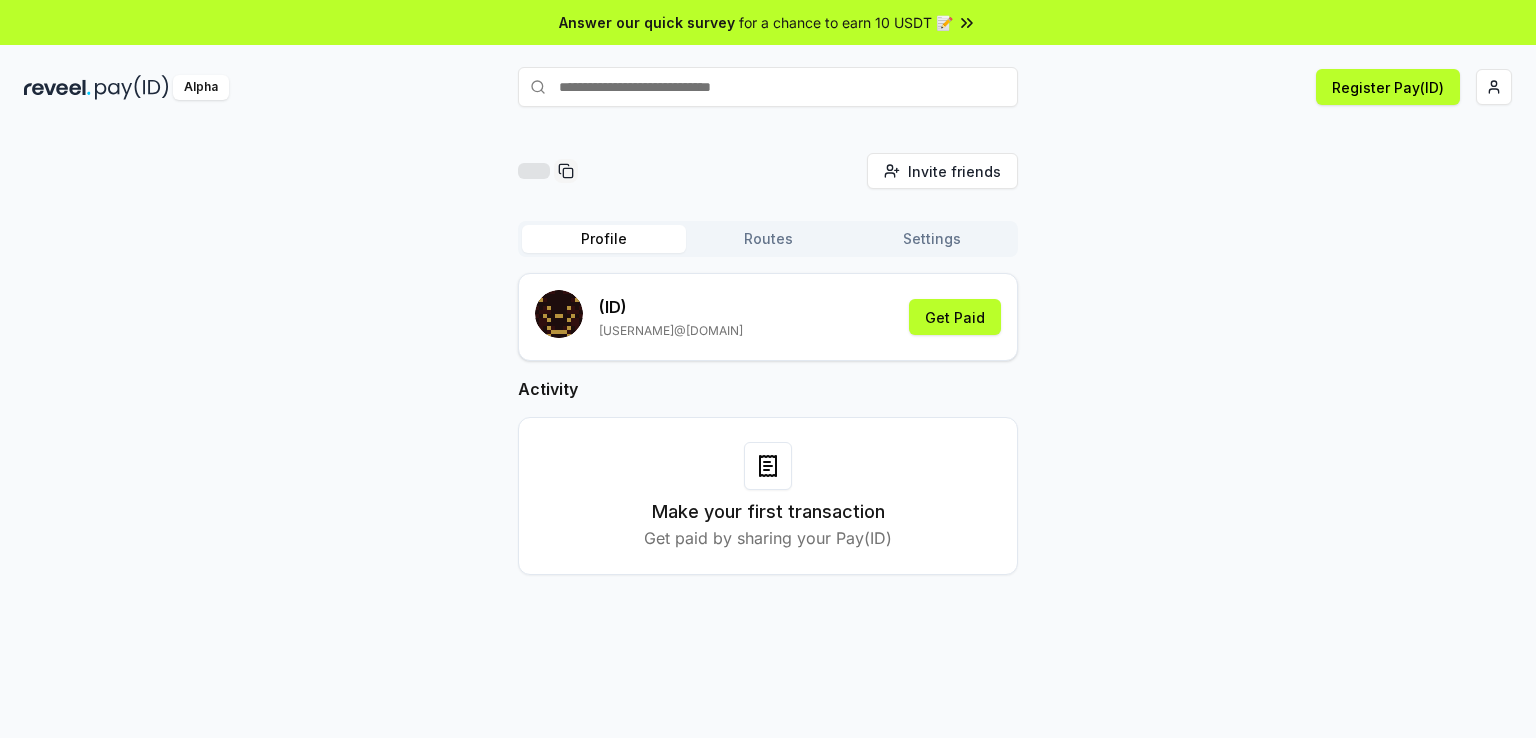 click on "Settings" at bounding box center [932, 239] 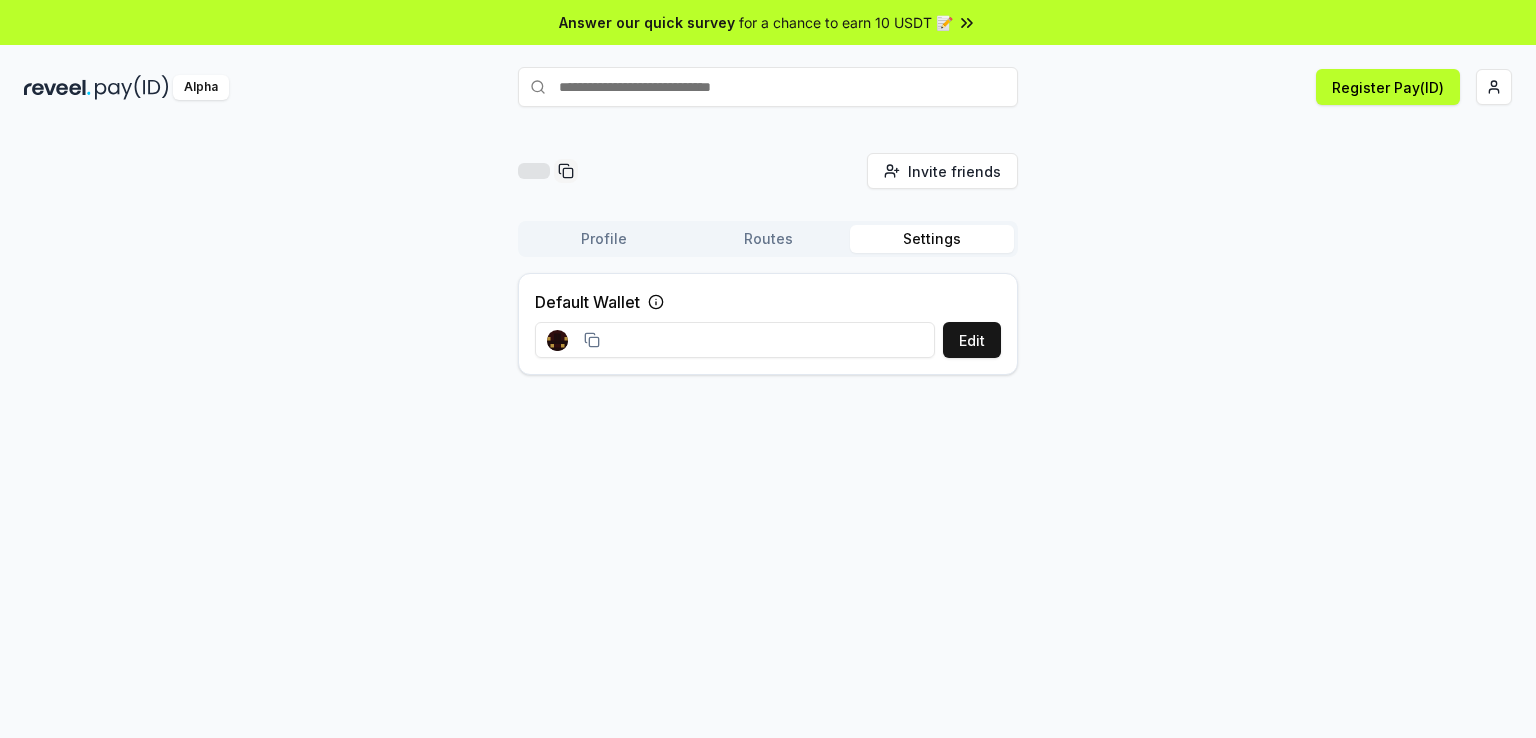 click on "Profile" at bounding box center [604, 239] 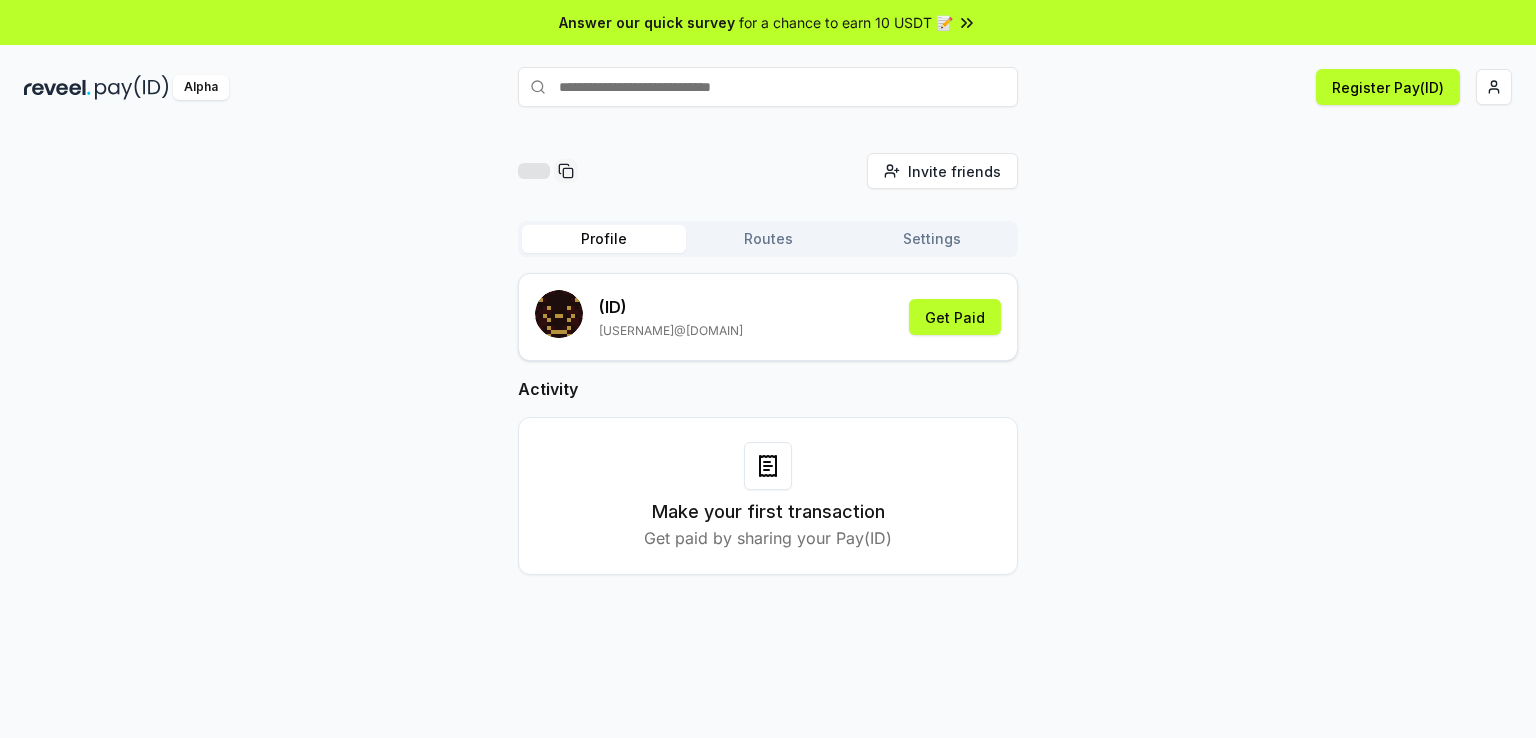 click on "Routes" at bounding box center (768, 239) 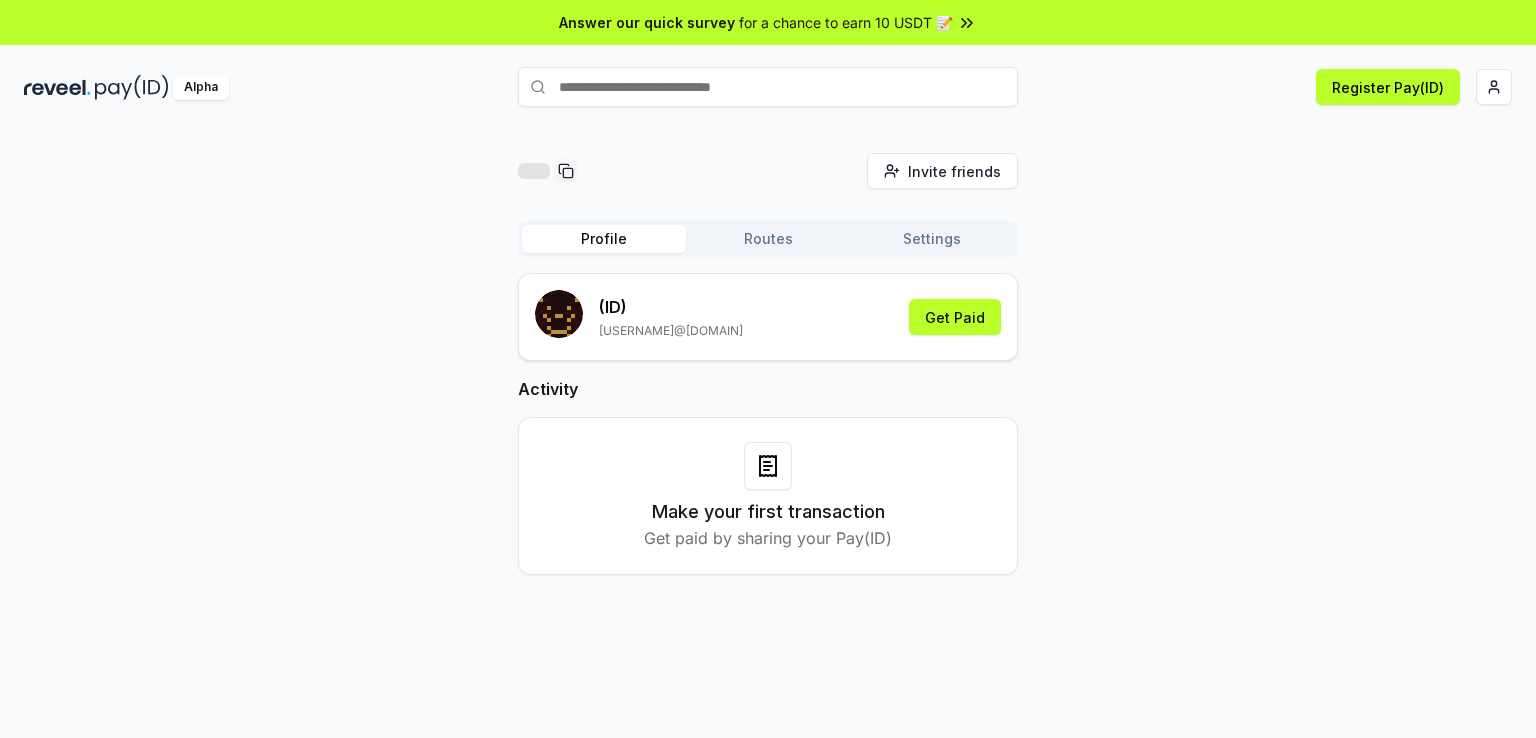 type 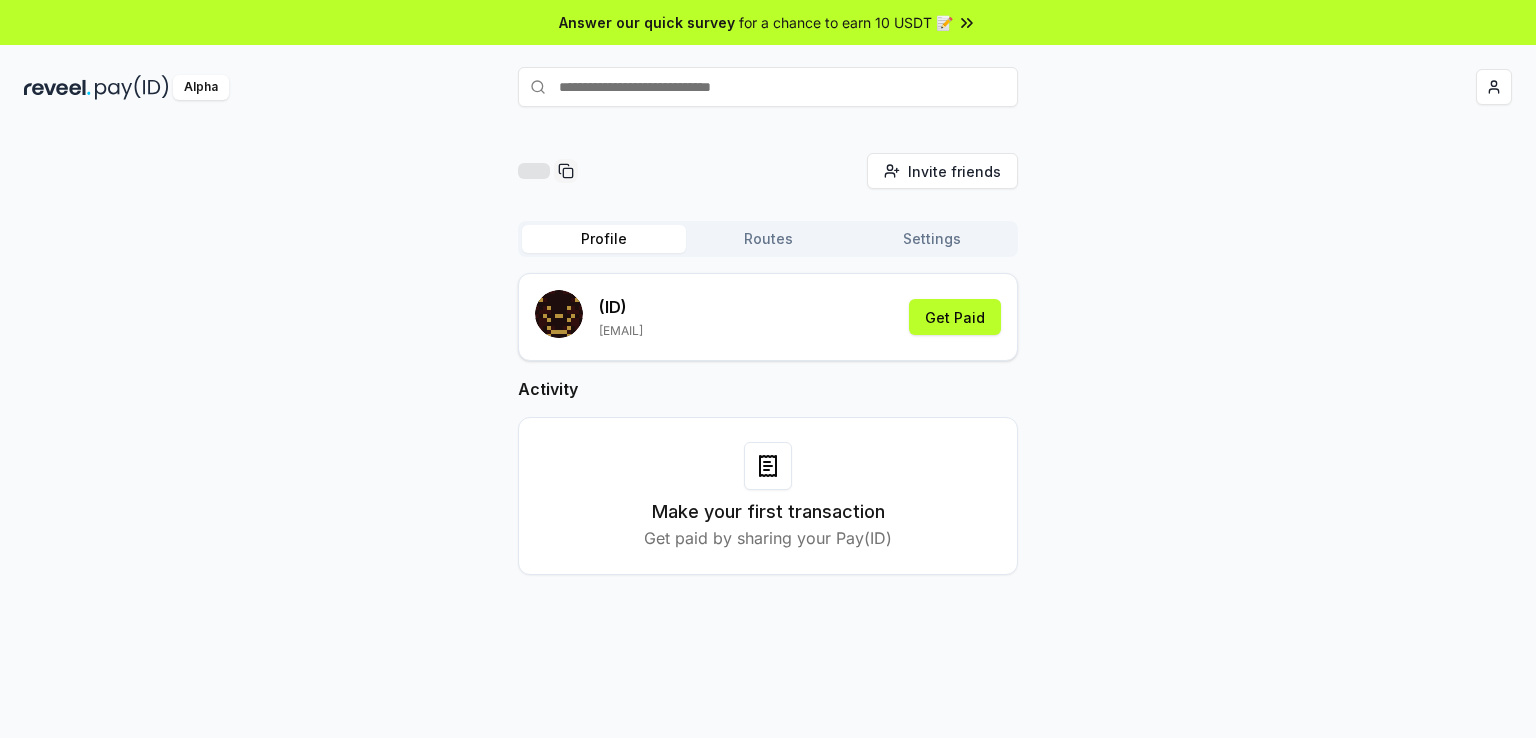 scroll, scrollTop: 0, scrollLeft: 0, axis: both 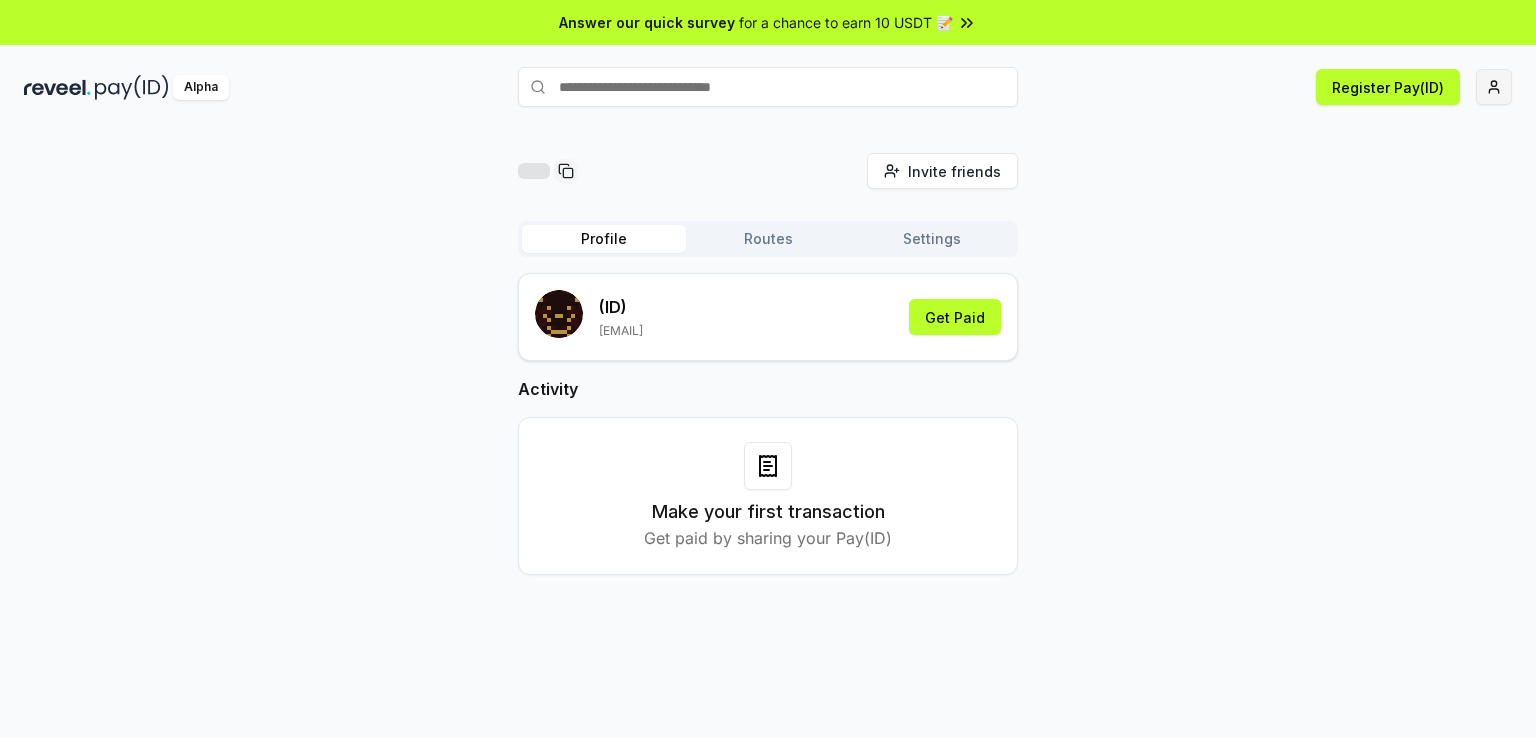 click on "Answer our quick survey for a chance to earn 10 USDT 📝 Alpha Register Pay(ID) Invite friends Invite Profile Routes Settings (ID) vadim.frisson@gmail.com Get Paid Activity Make your first transaction Get paid by sharing your Pay(ID)" at bounding box center [768, 369] 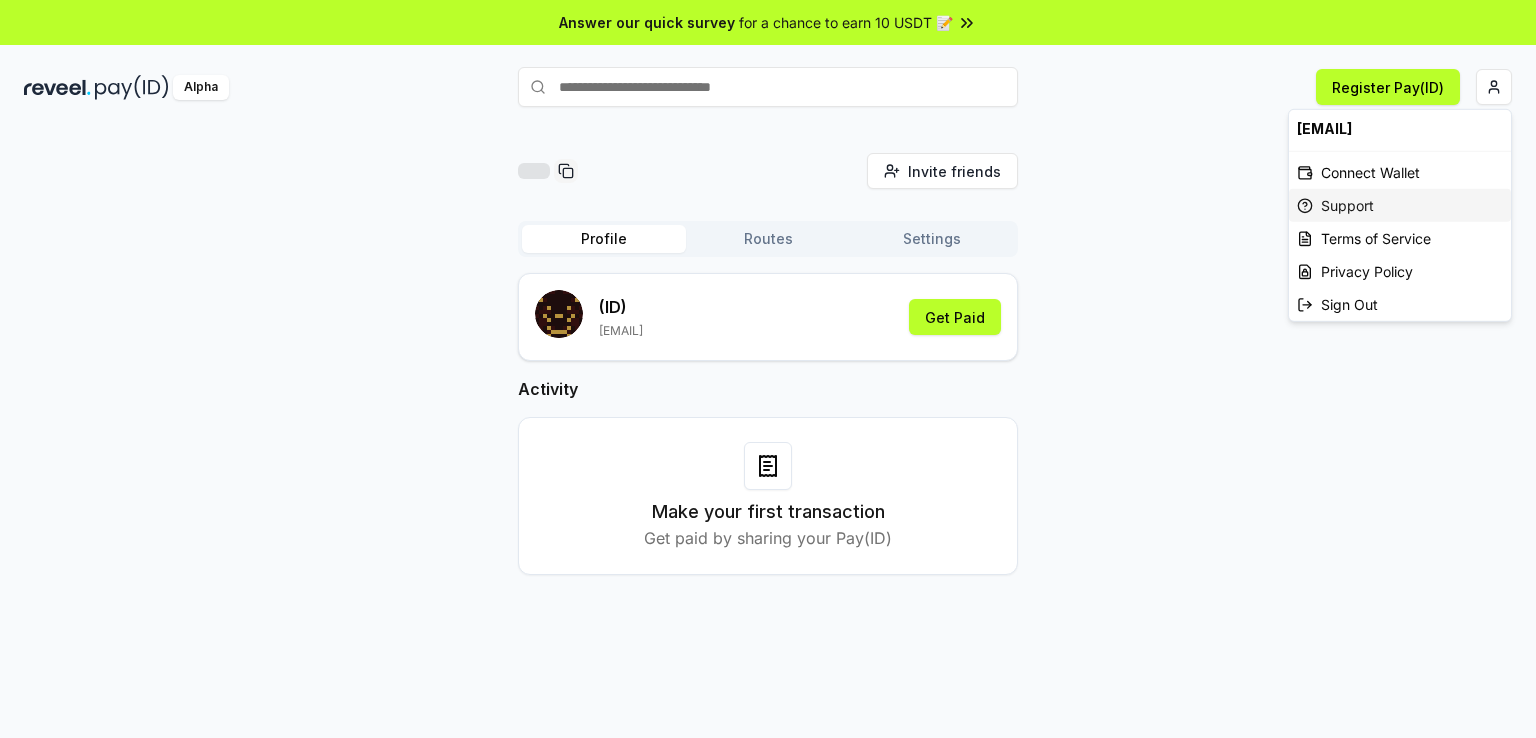 click on "Support" at bounding box center [1400, 205] 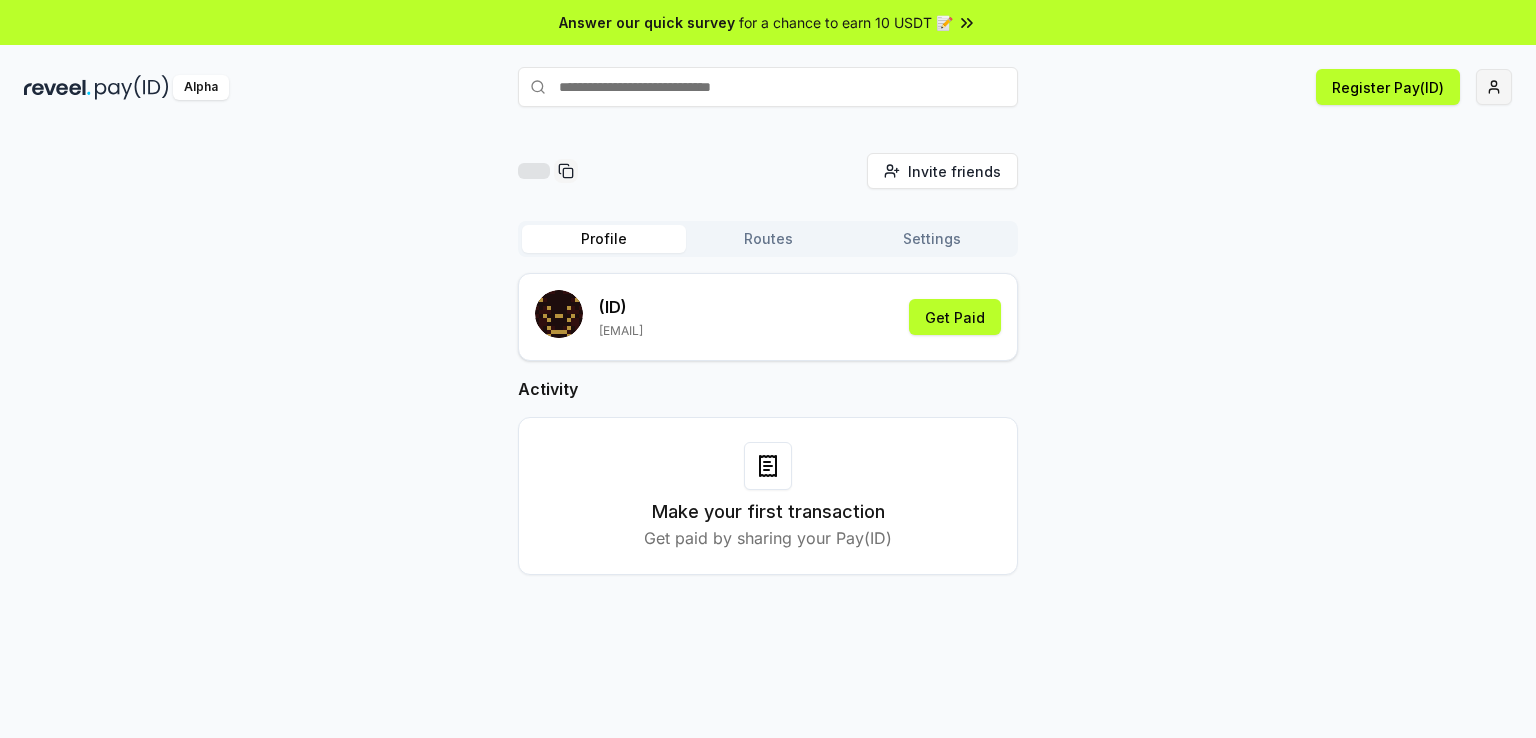 click on "Answer our quick survey for a chance to earn 10 USDT 📝 Alpha Register Pay(ID) Invite friends Invite Profile Routes Settings (ID) vadim.frisson@gmail.com Get Paid Activity Make your first transaction Get paid by sharing your Pay(ID)" at bounding box center (768, 369) 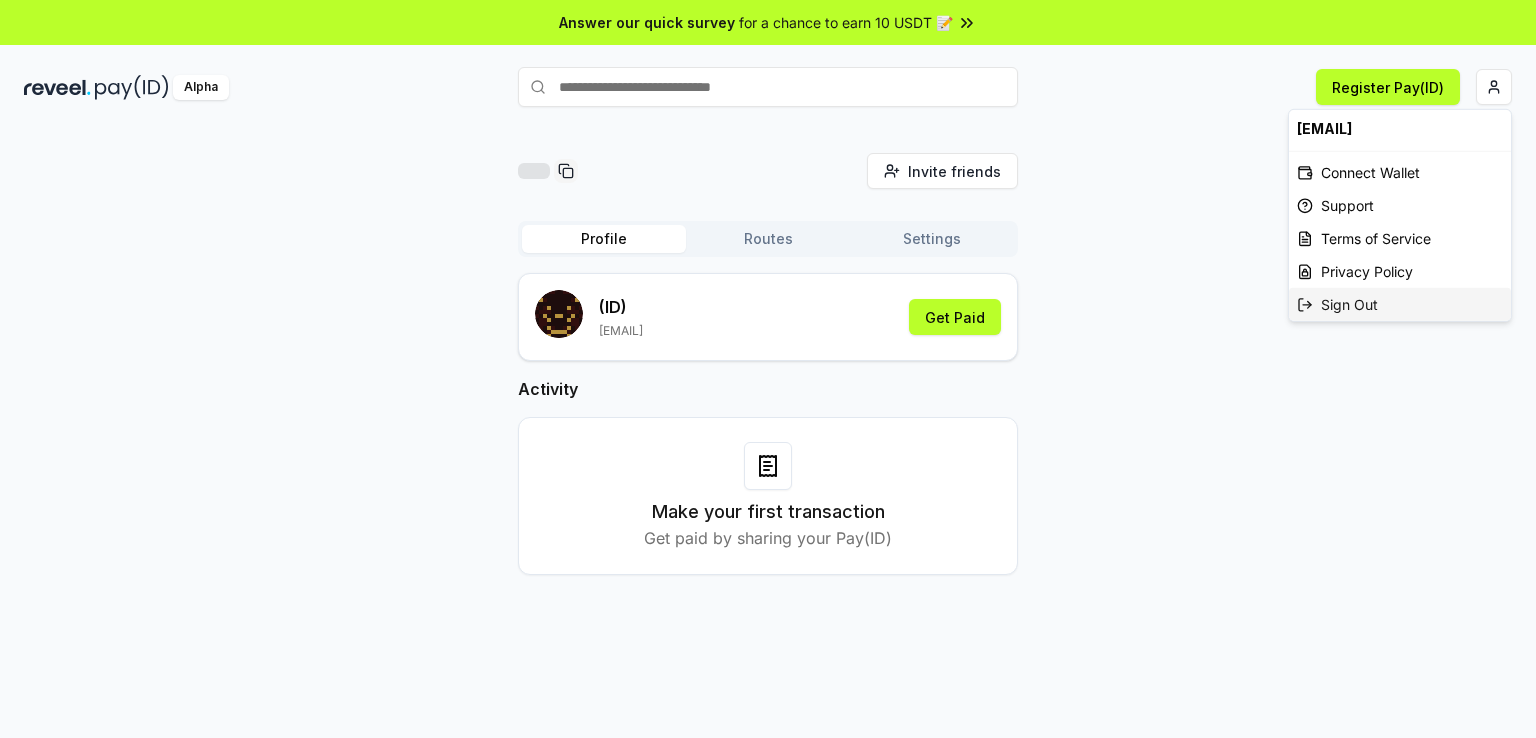 click on "Sign Out" at bounding box center [1400, 304] 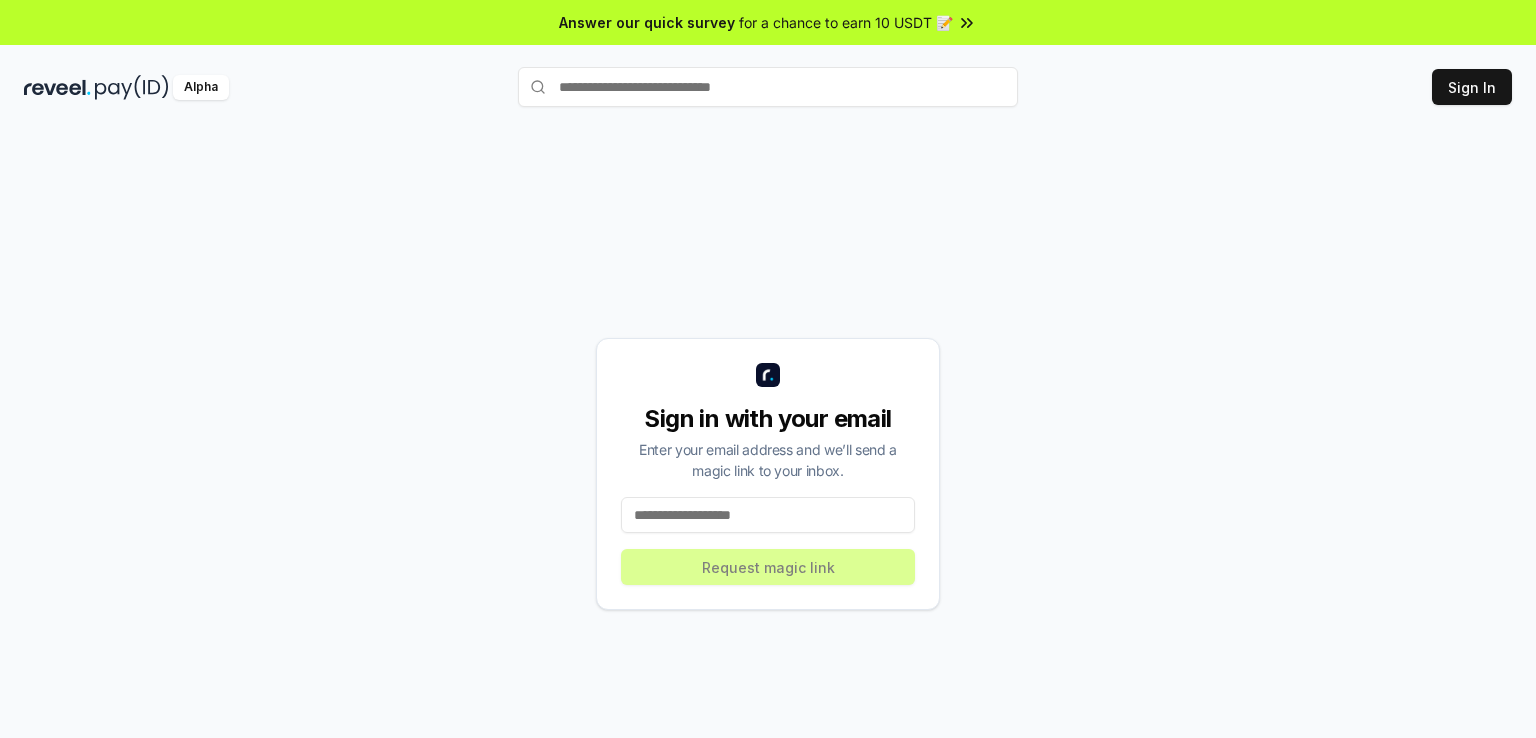 scroll, scrollTop: 0, scrollLeft: 0, axis: both 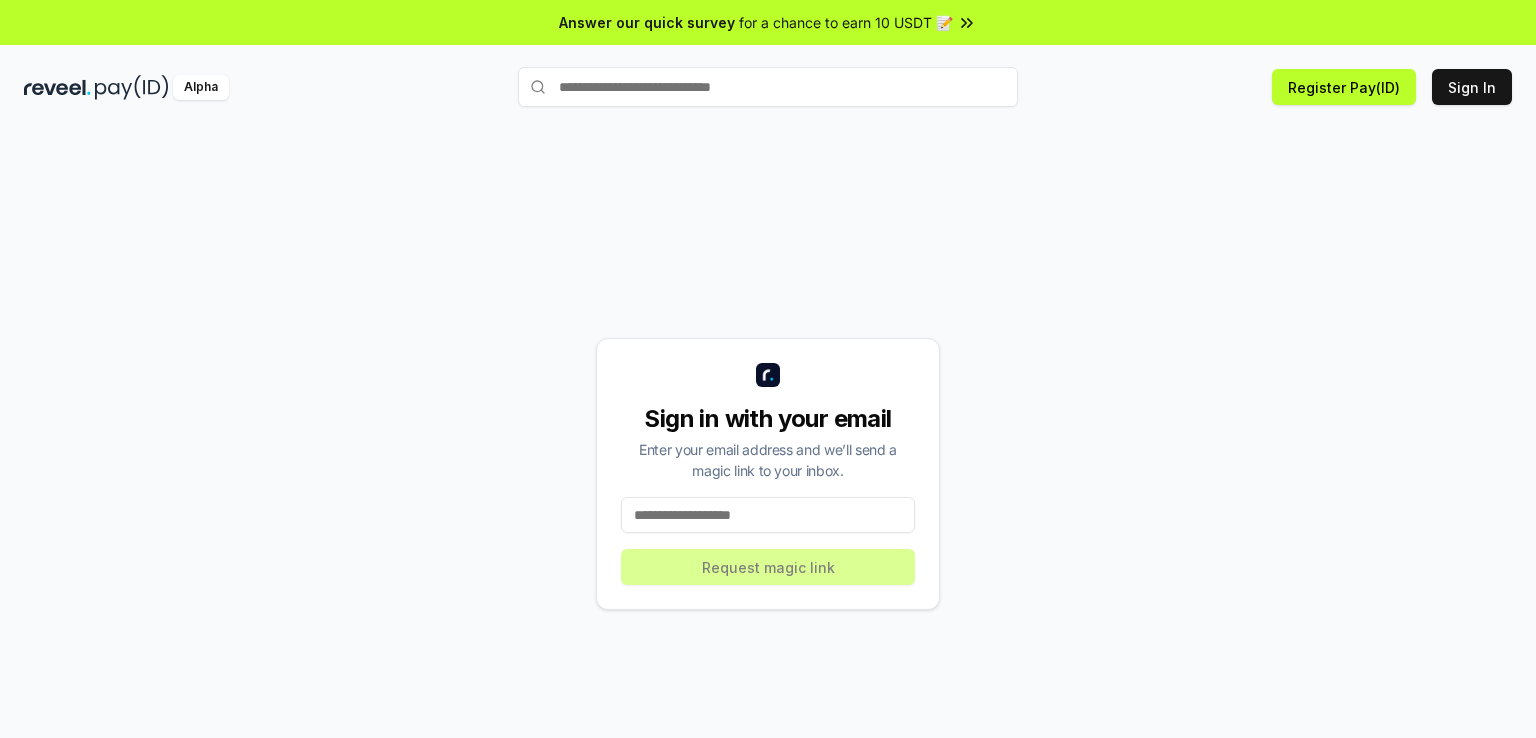 click at bounding box center (768, 515) 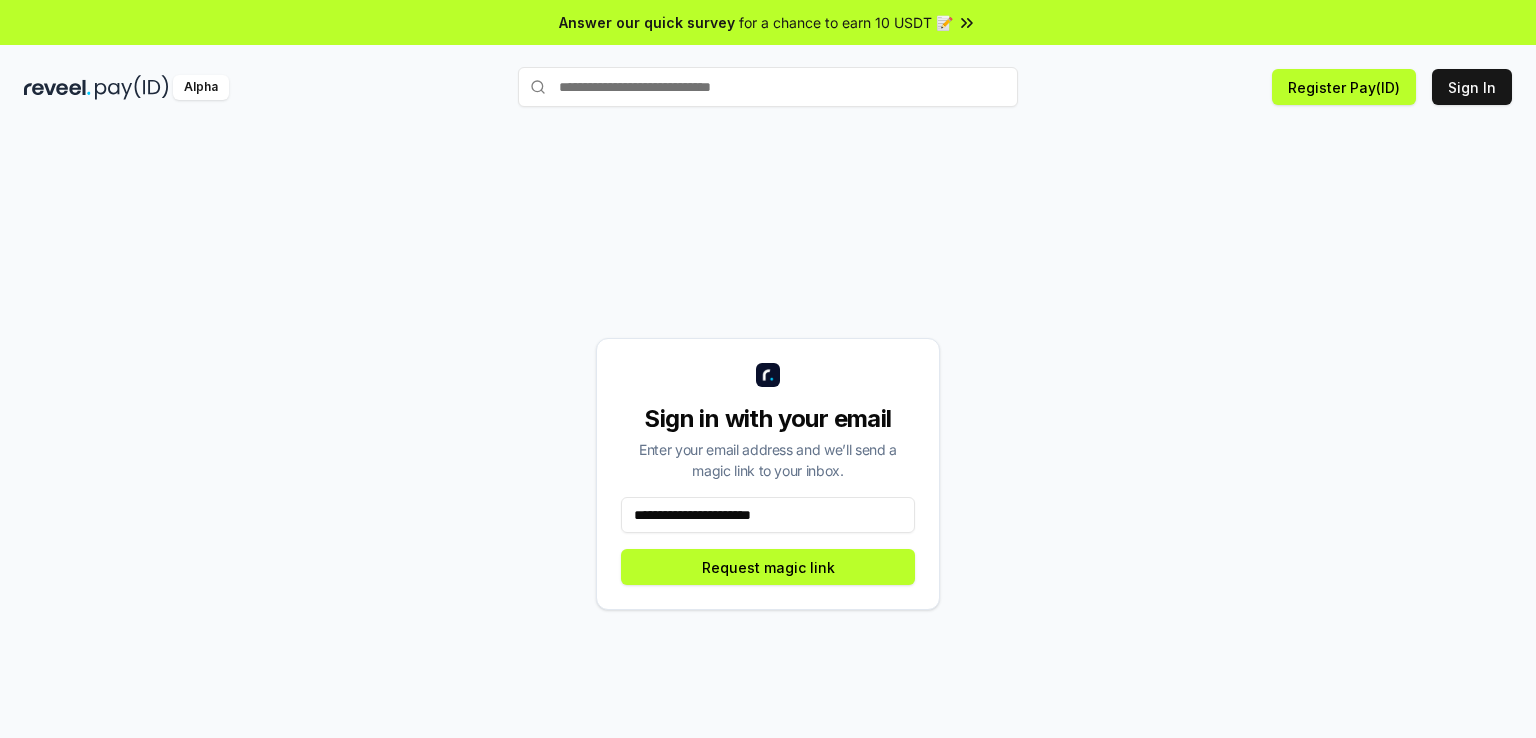 type on "**********" 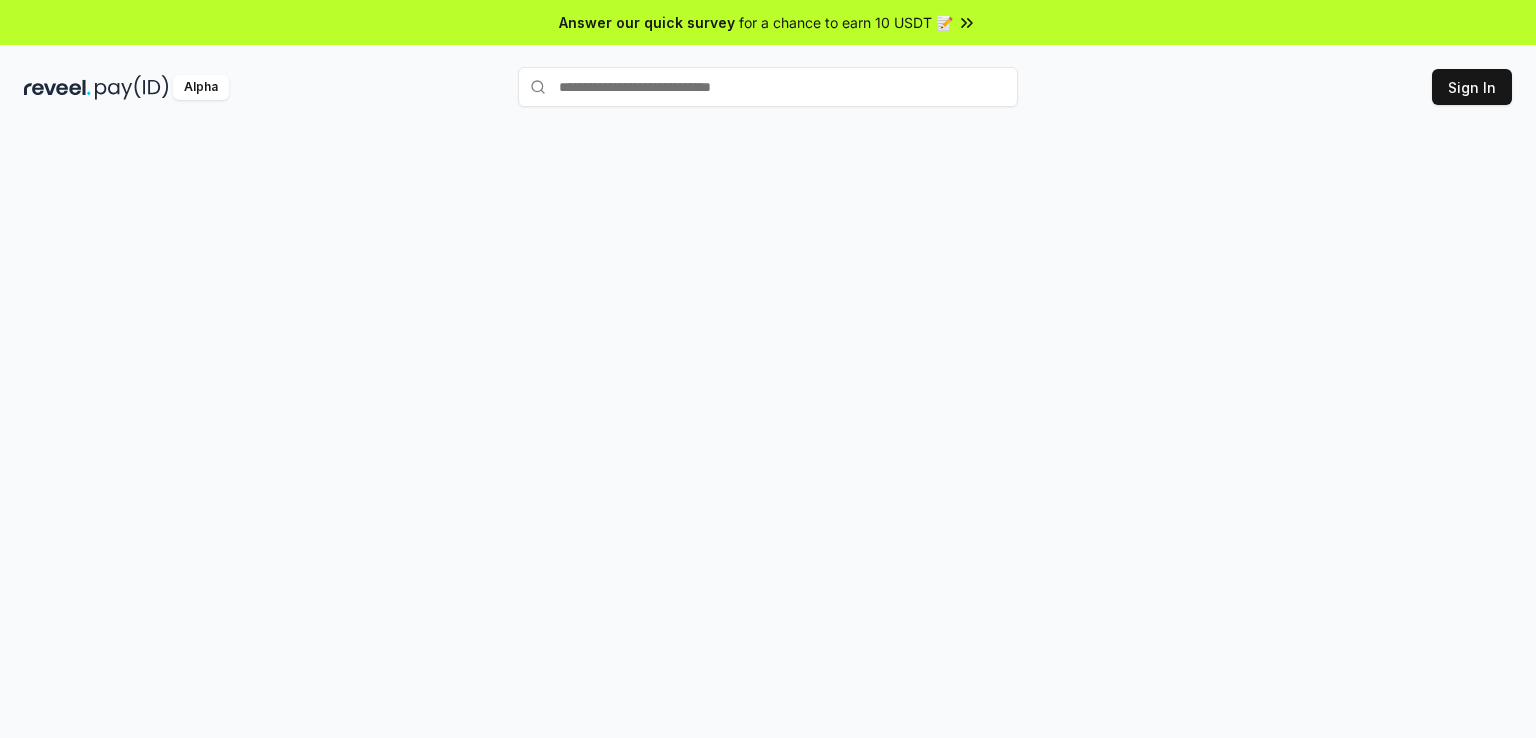 scroll, scrollTop: 0, scrollLeft: 0, axis: both 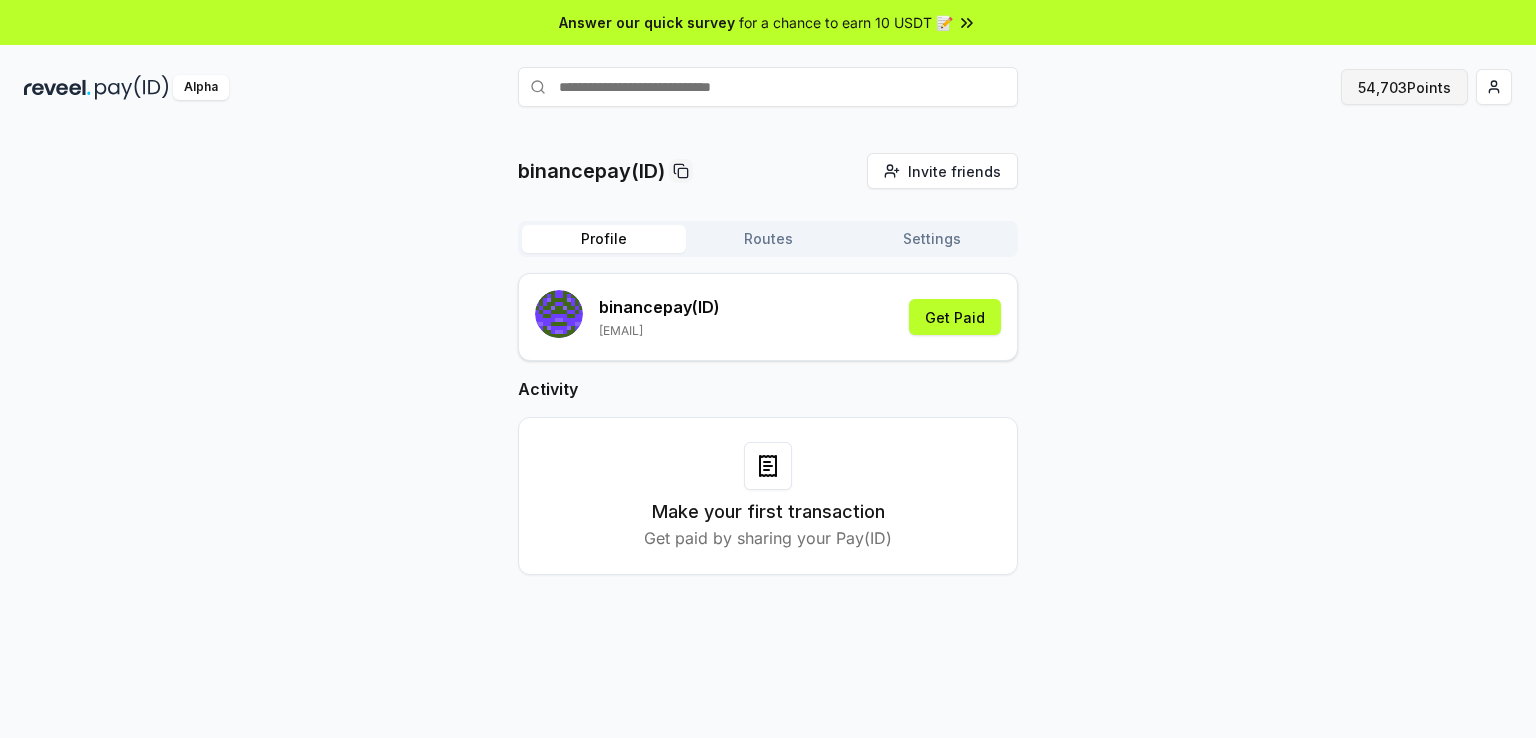 click on "54,703  Points" at bounding box center [1404, 87] 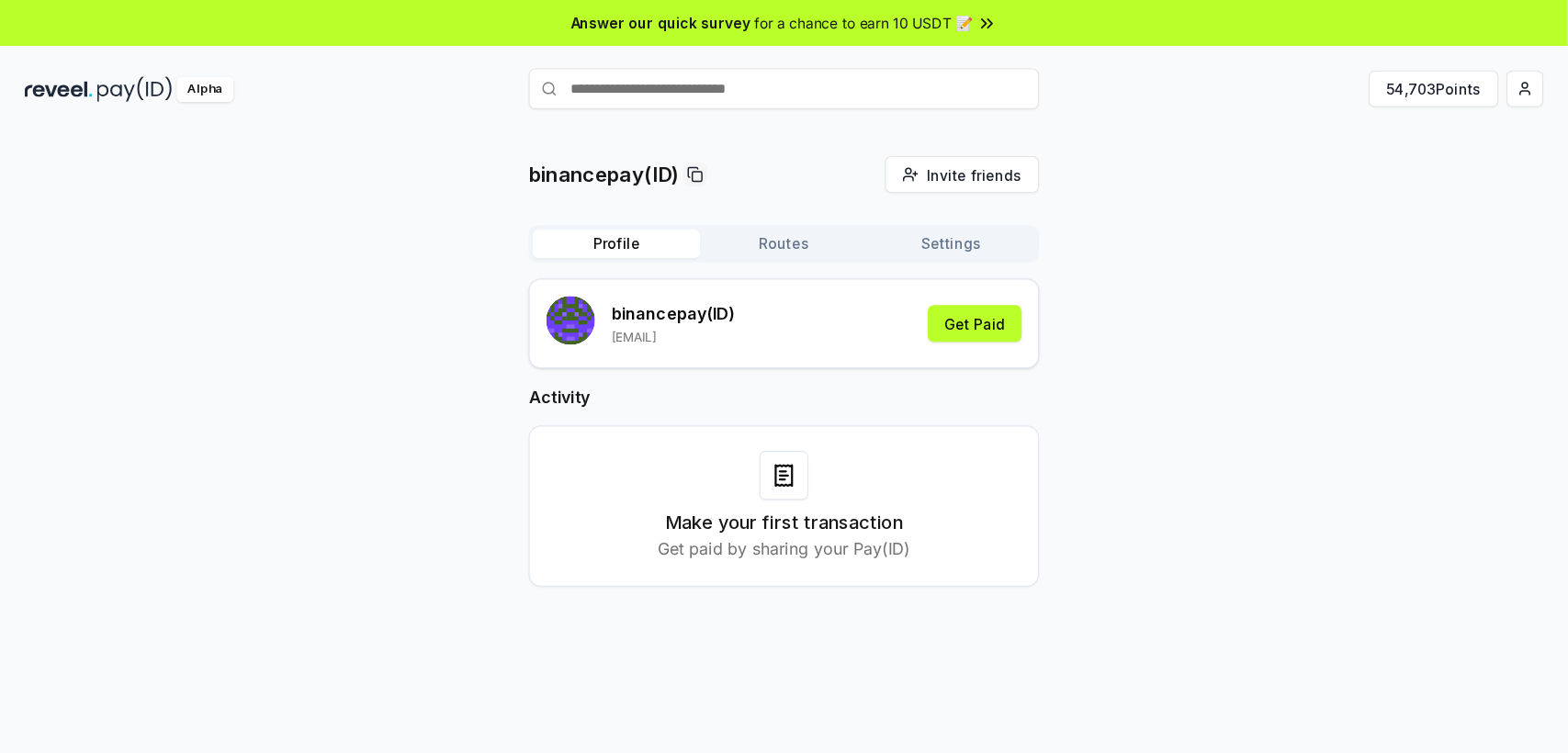 scroll, scrollTop: 0, scrollLeft: 0, axis: both 